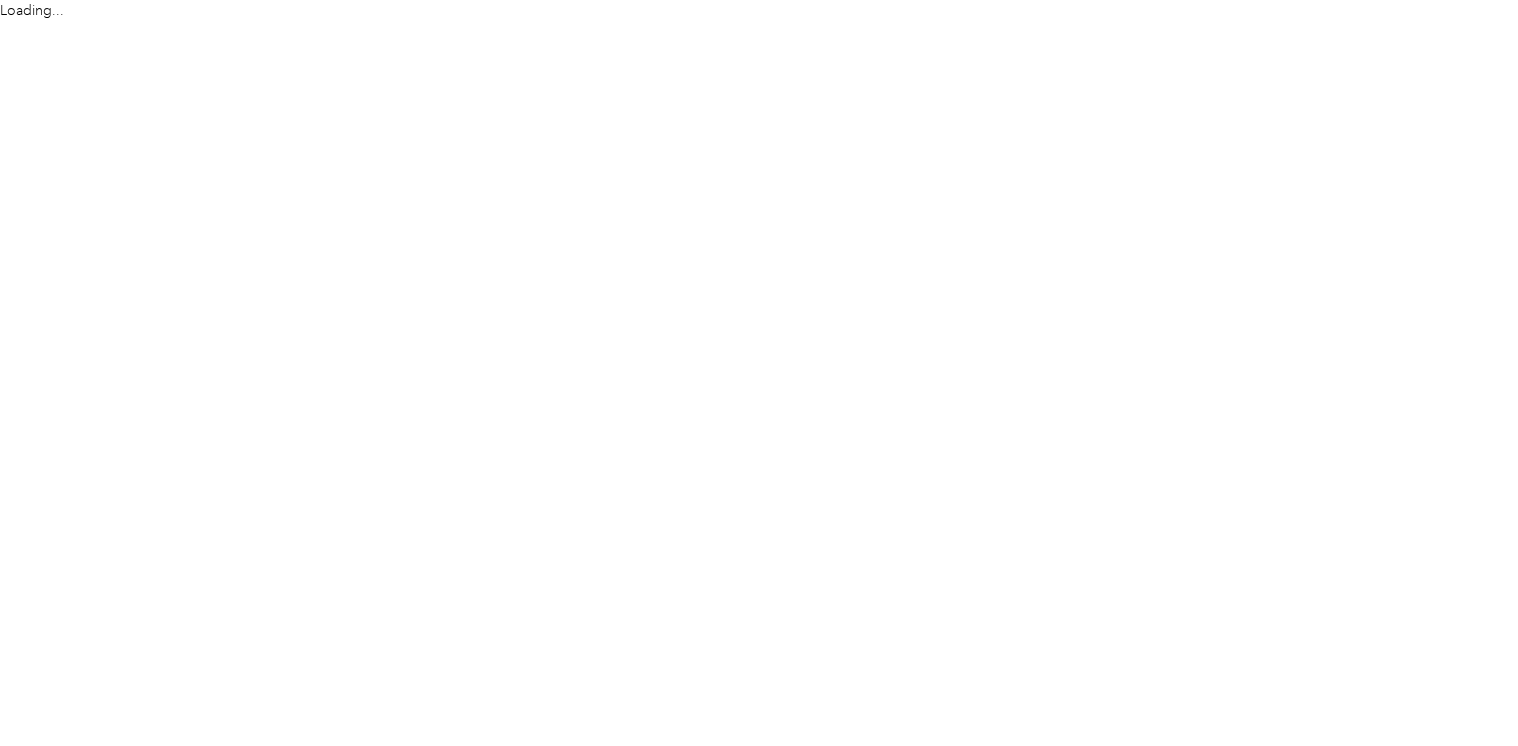 scroll, scrollTop: 0, scrollLeft: 0, axis: both 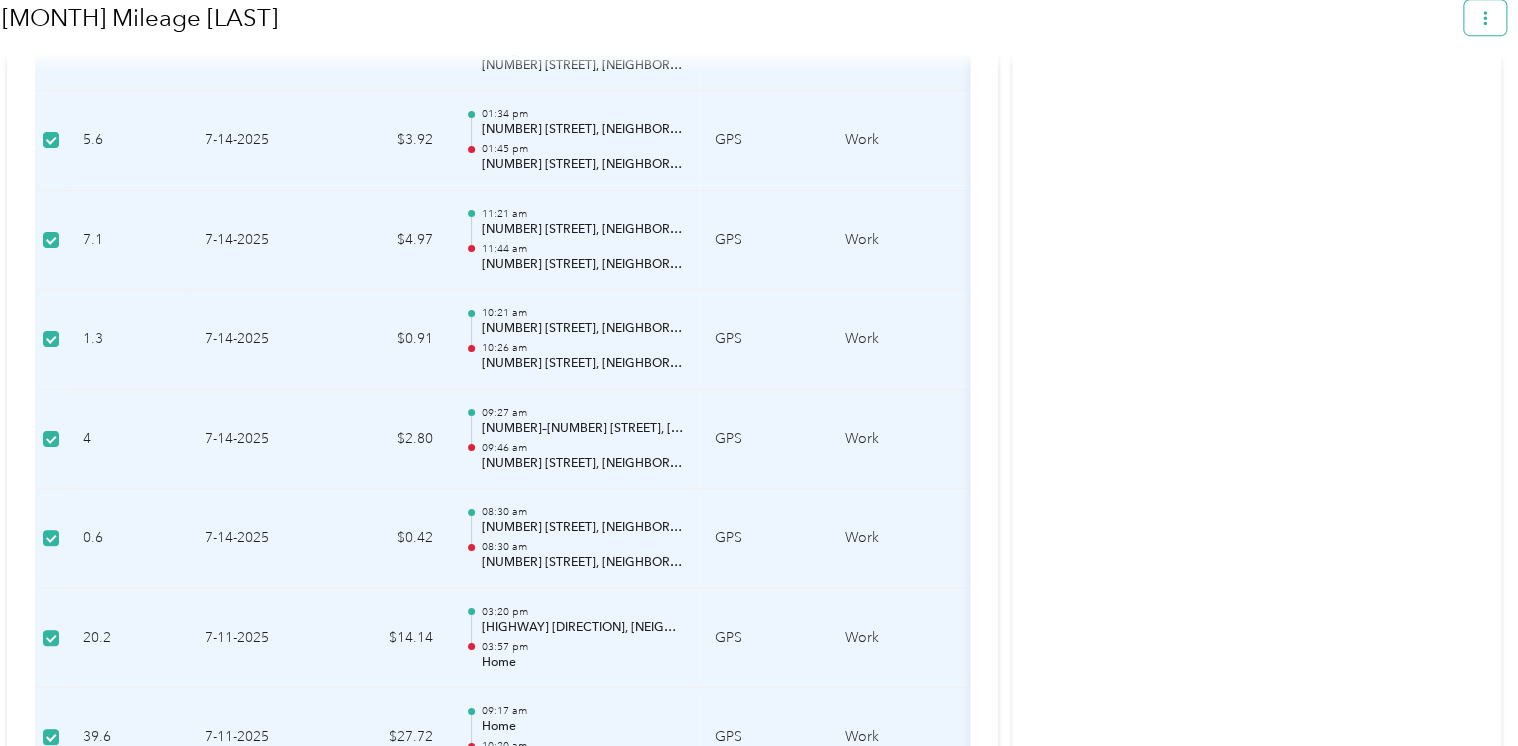 click at bounding box center [1485, 17] 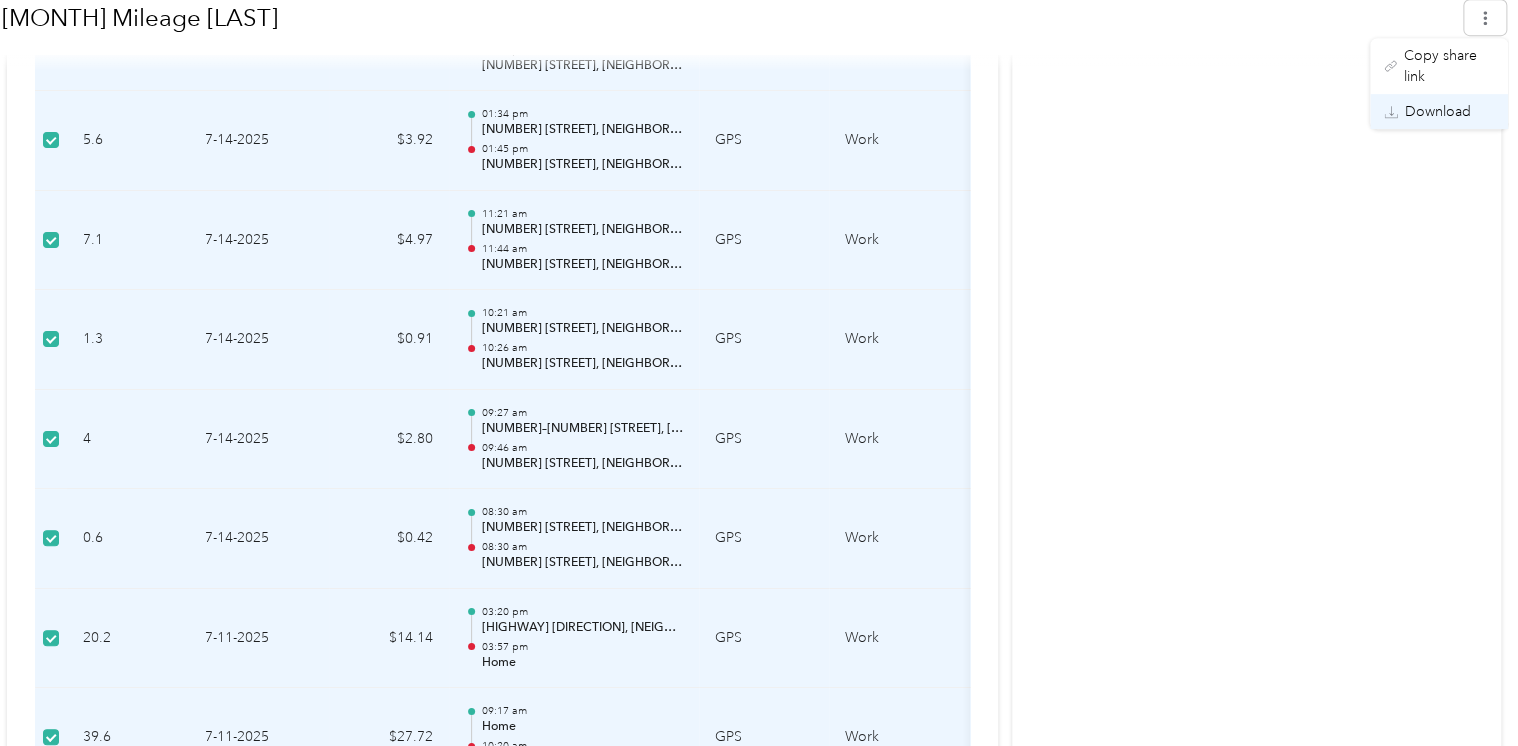 click on "Download" at bounding box center (1439, 111) 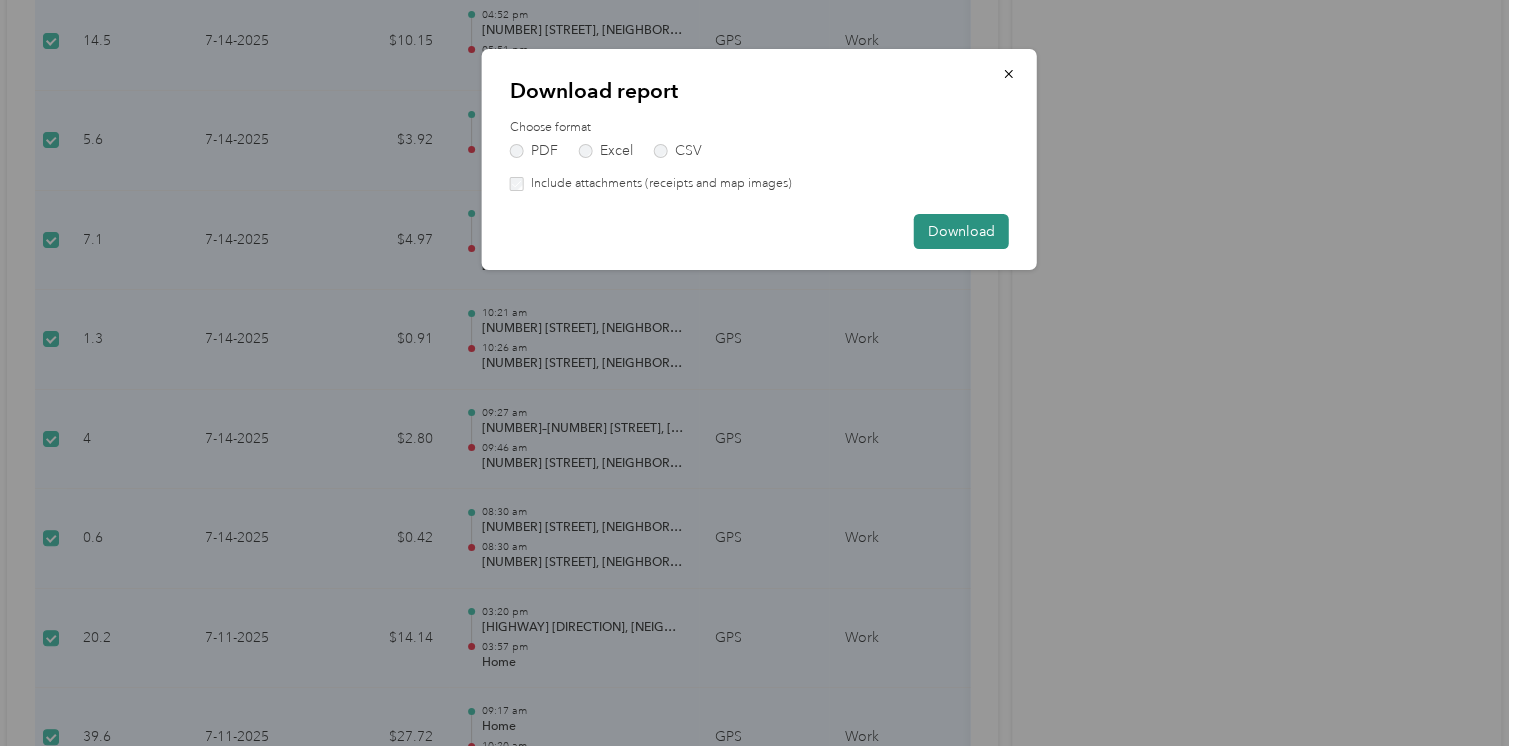 click on "Download" at bounding box center [961, 231] 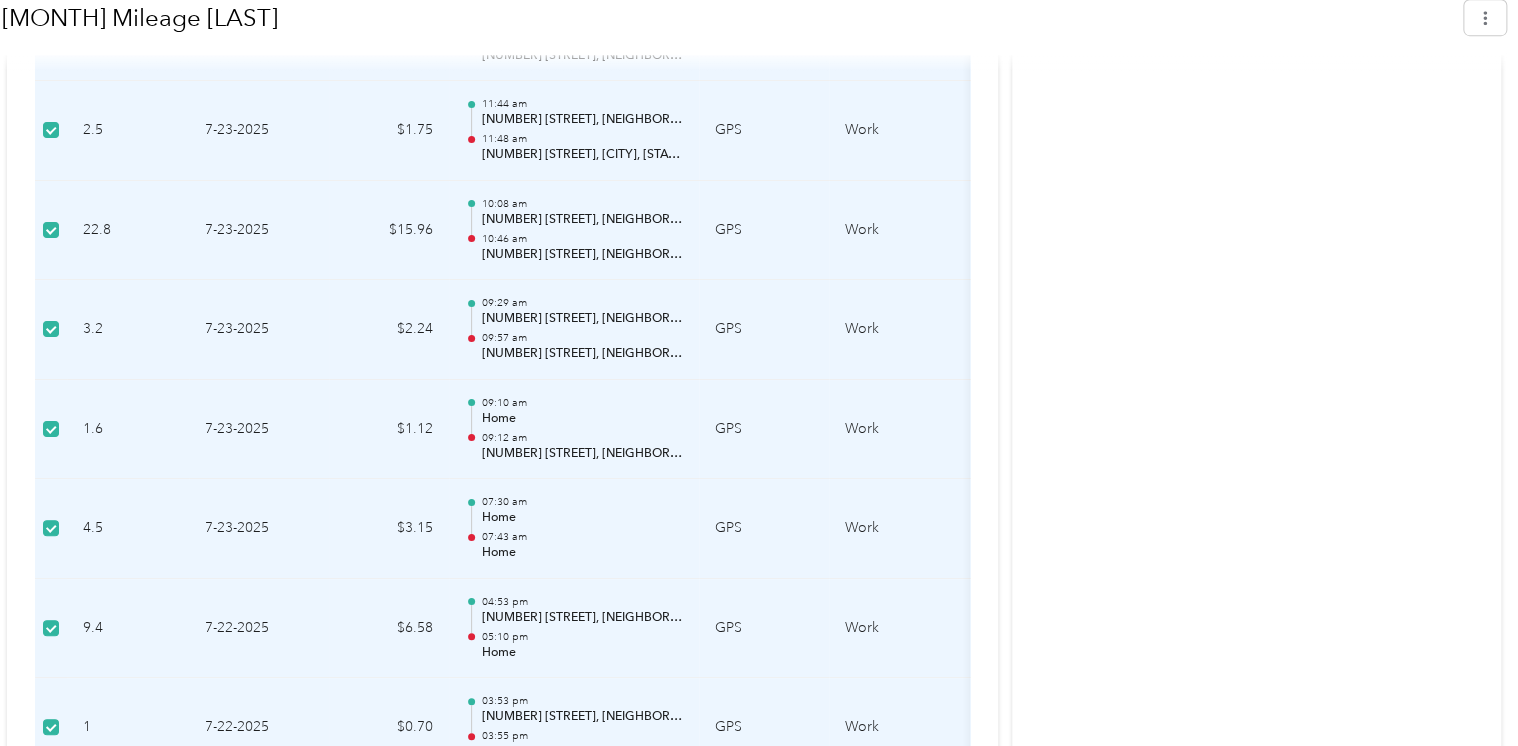scroll, scrollTop: 4300, scrollLeft: 0, axis: vertical 